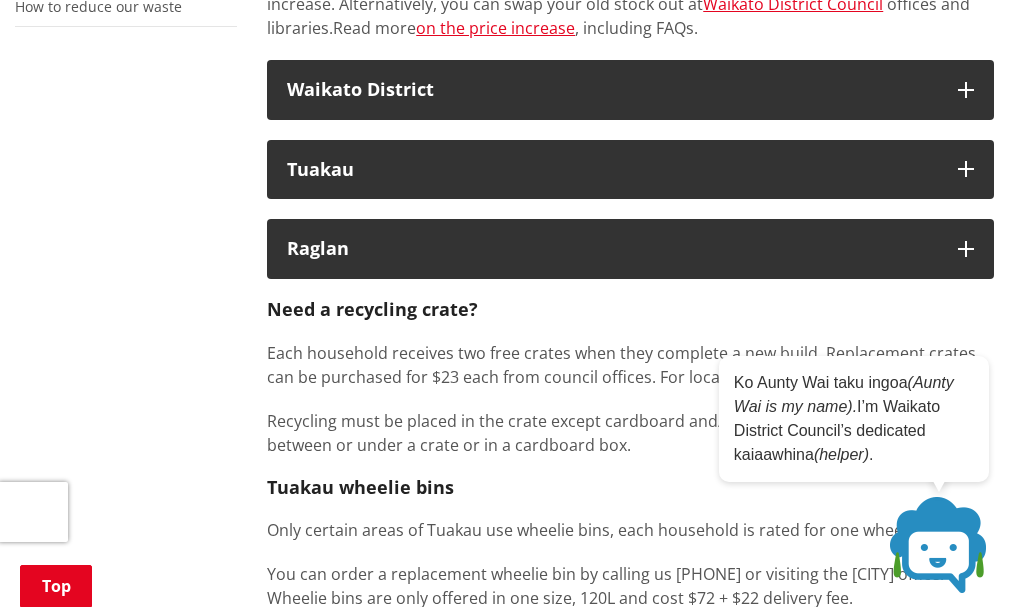 scroll, scrollTop: 533, scrollLeft: 0, axis: vertical 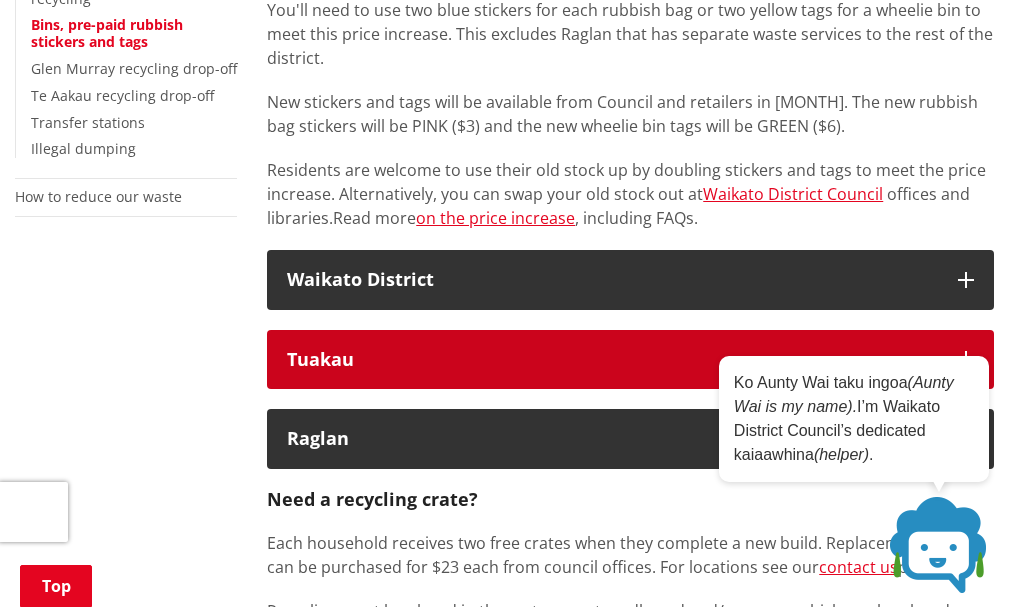 click on "Tuakau" at bounding box center [630, 360] 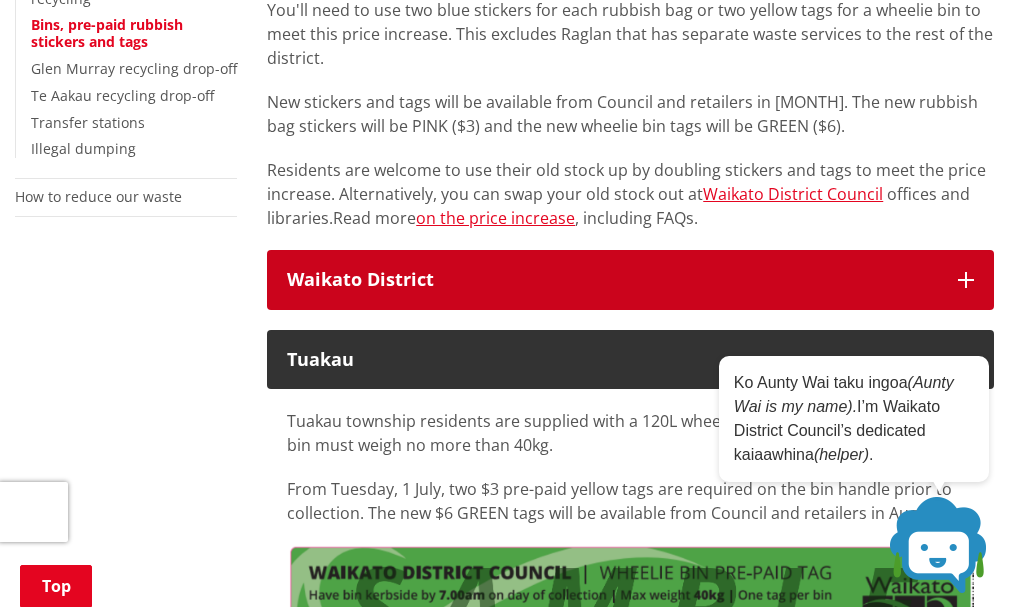 click on "Waikato District" at bounding box center (612, 280) 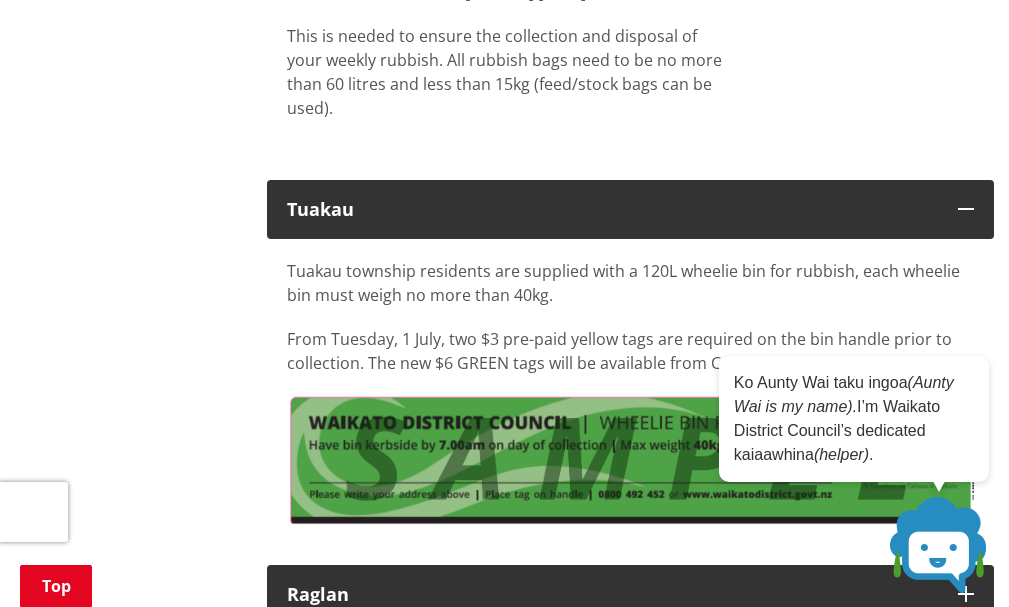 scroll, scrollTop: 933, scrollLeft: 0, axis: vertical 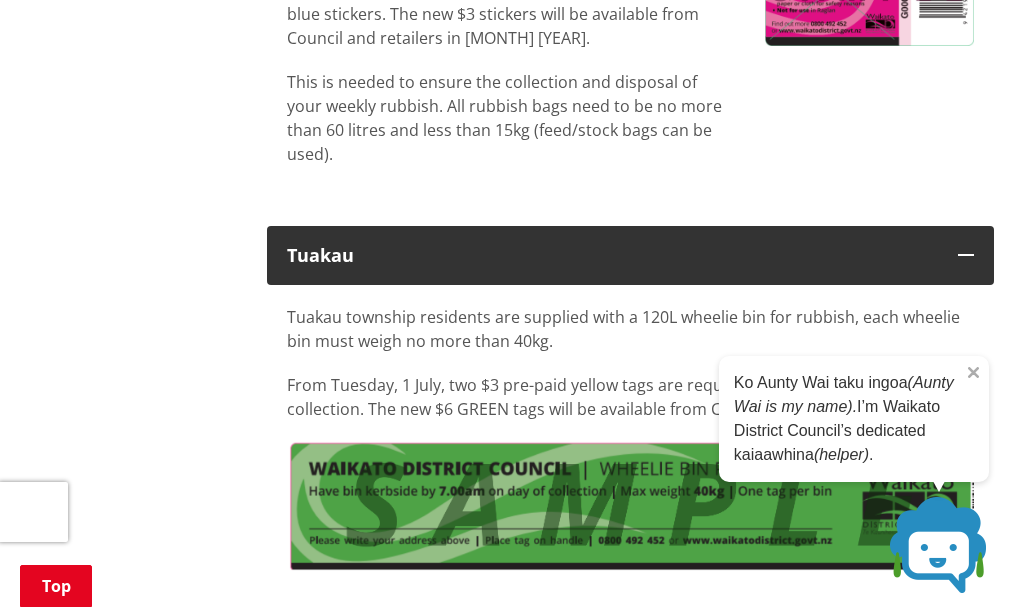 click on "Close" at bounding box center (973, 366) 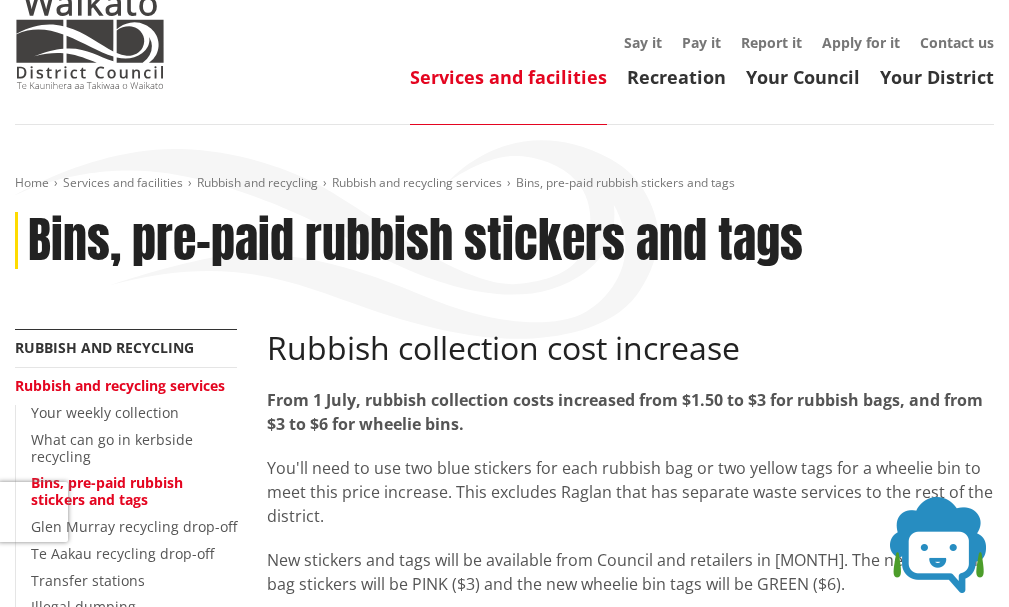 scroll, scrollTop: 139, scrollLeft: 0, axis: vertical 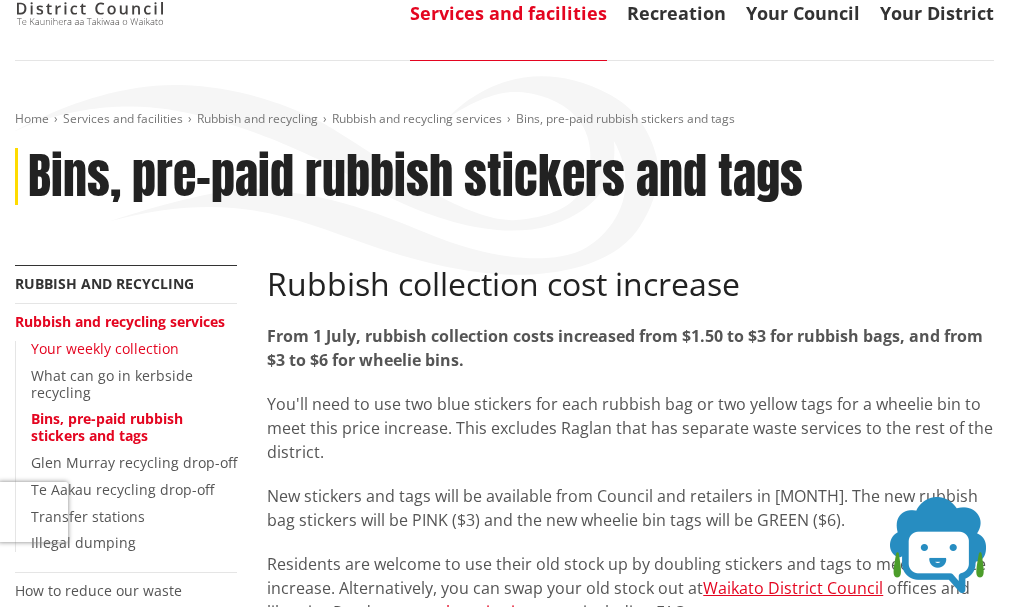 click on "Your weekly collection" at bounding box center (105, 348) 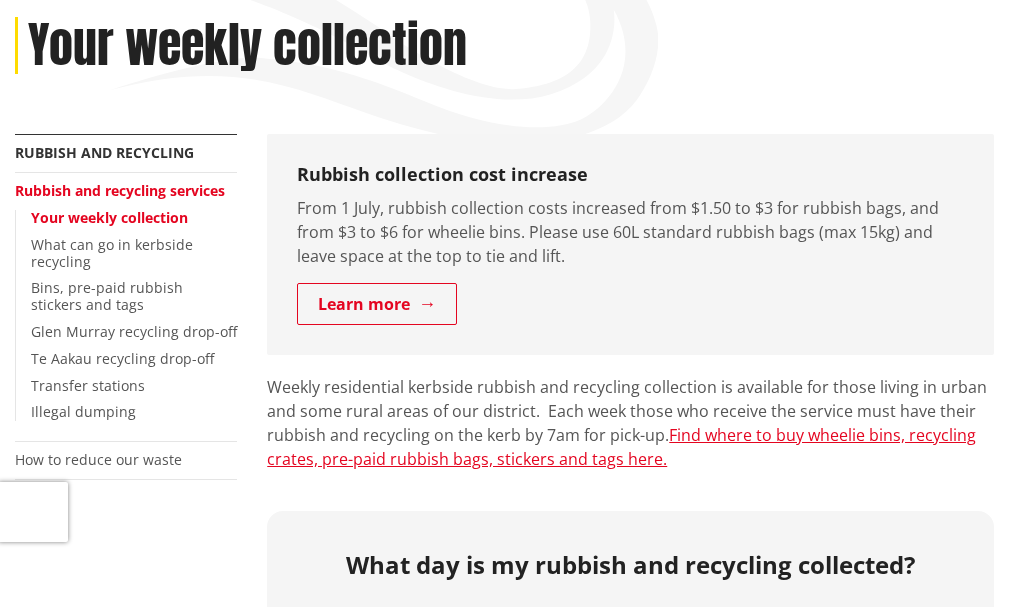 scroll, scrollTop: 533, scrollLeft: 0, axis: vertical 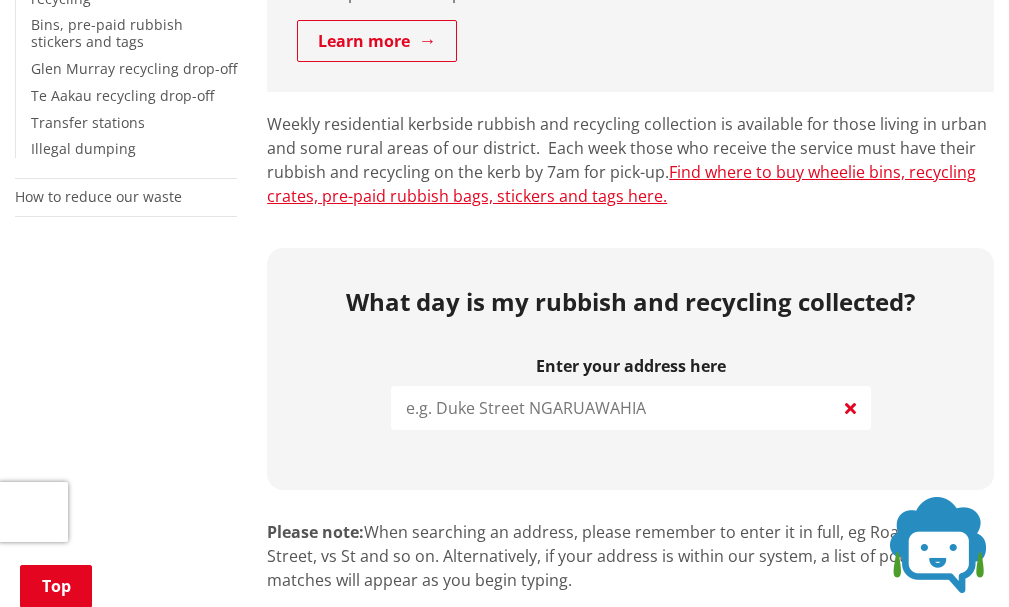 click at bounding box center (631, 408) 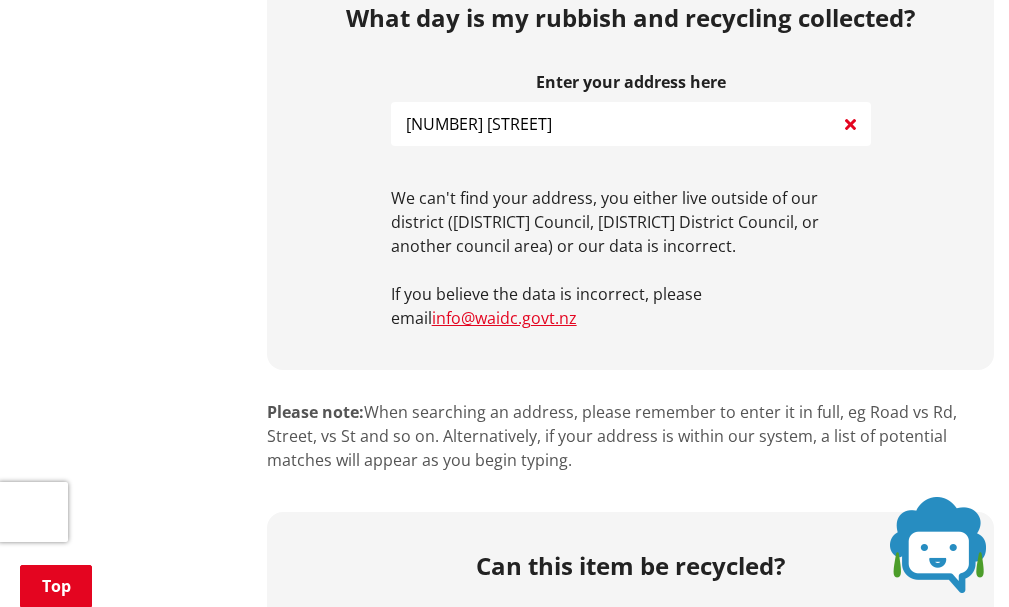 scroll, scrollTop: 667, scrollLeft: 0, axis: vertical 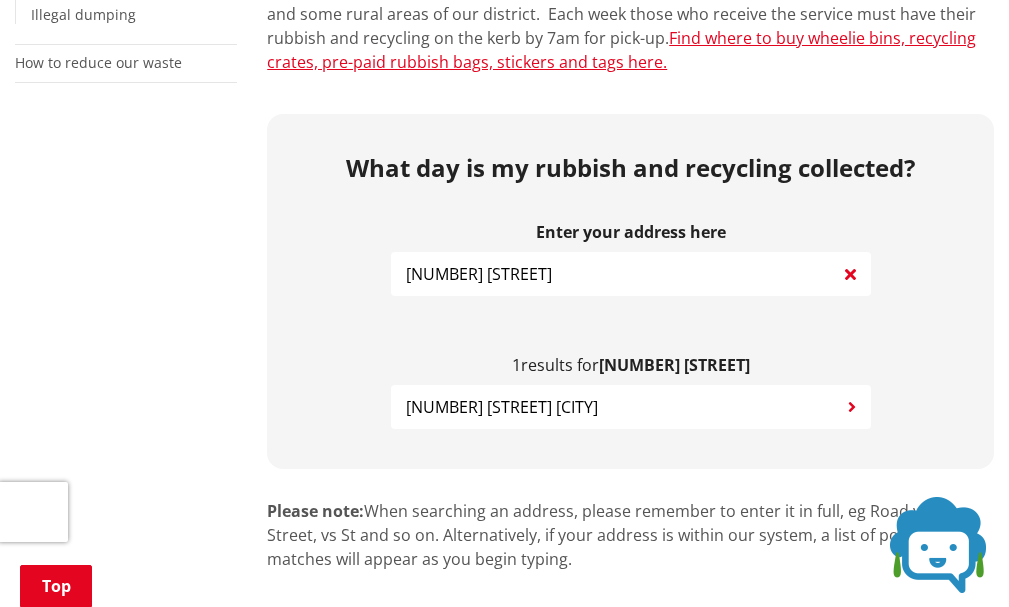 type on "[NUMBER] [STREET]" 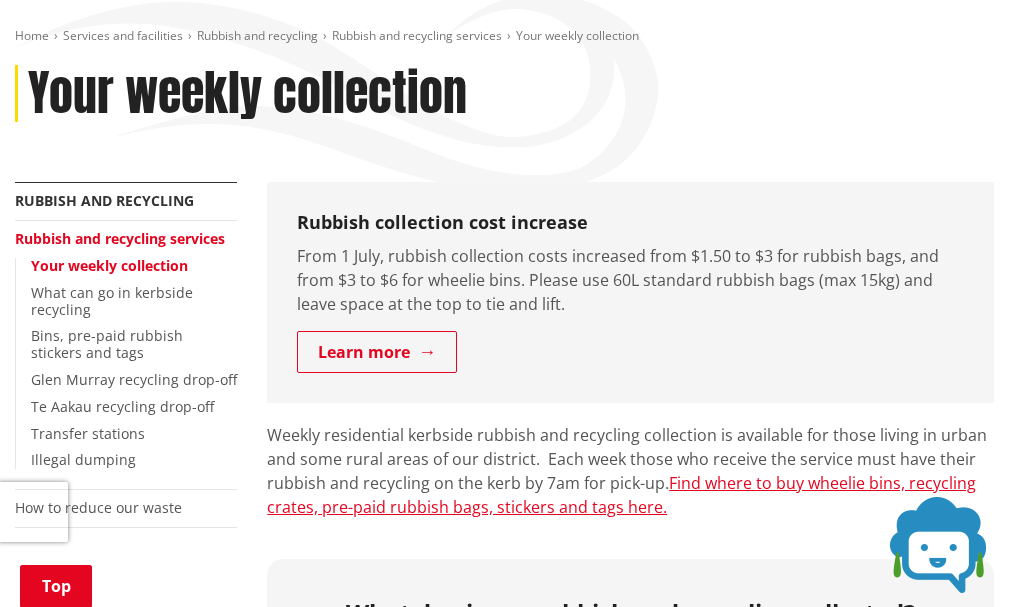 scroll, scrollTop: 267, scrollLeft: 0, axis: vertical 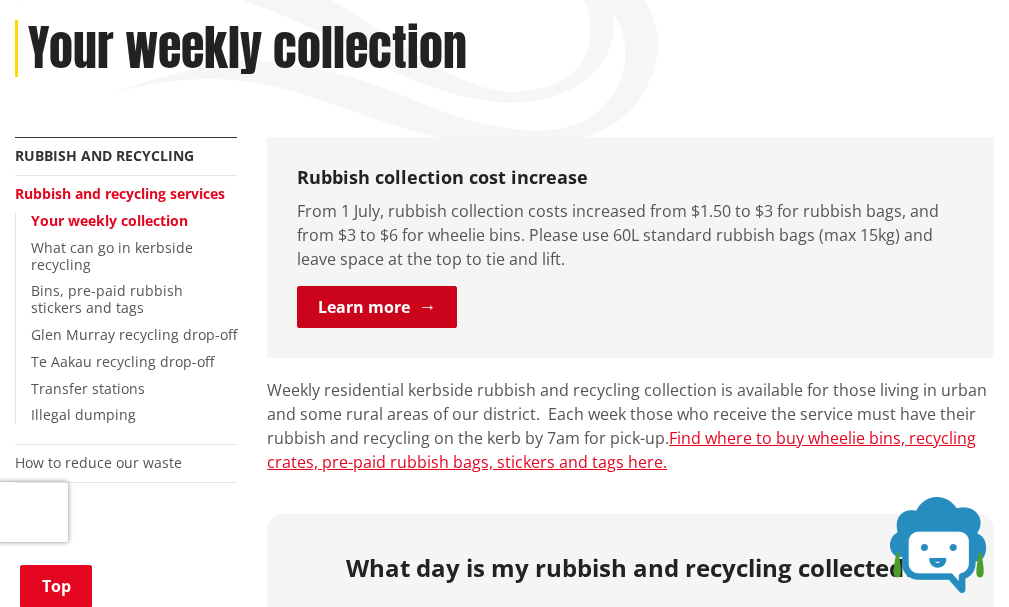 click on "Learn more" at bounding box center (377, 307) 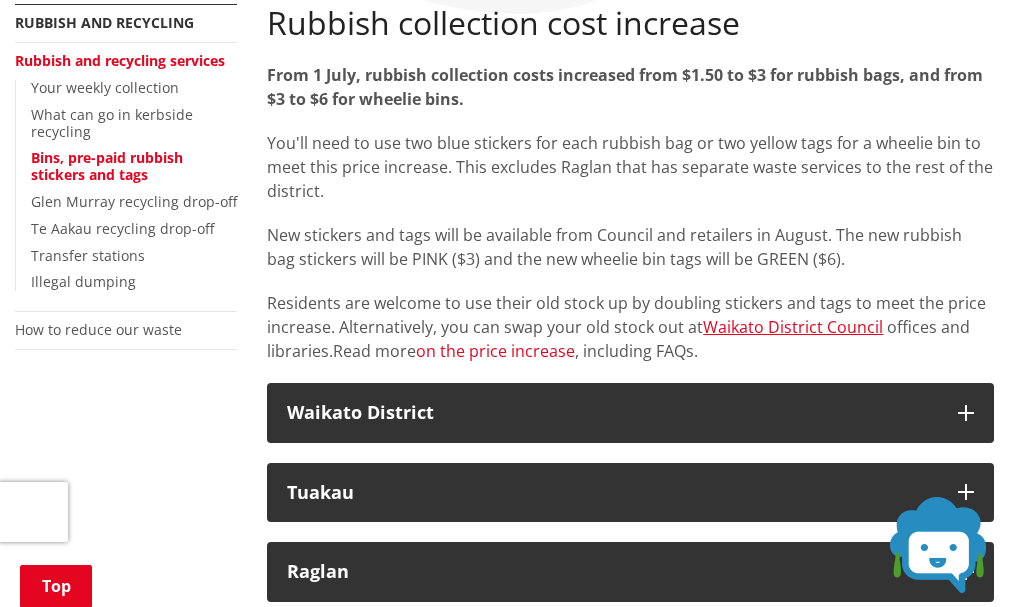 scroll, scrollTop: 533, scrollLeft: 0, axis: vertical 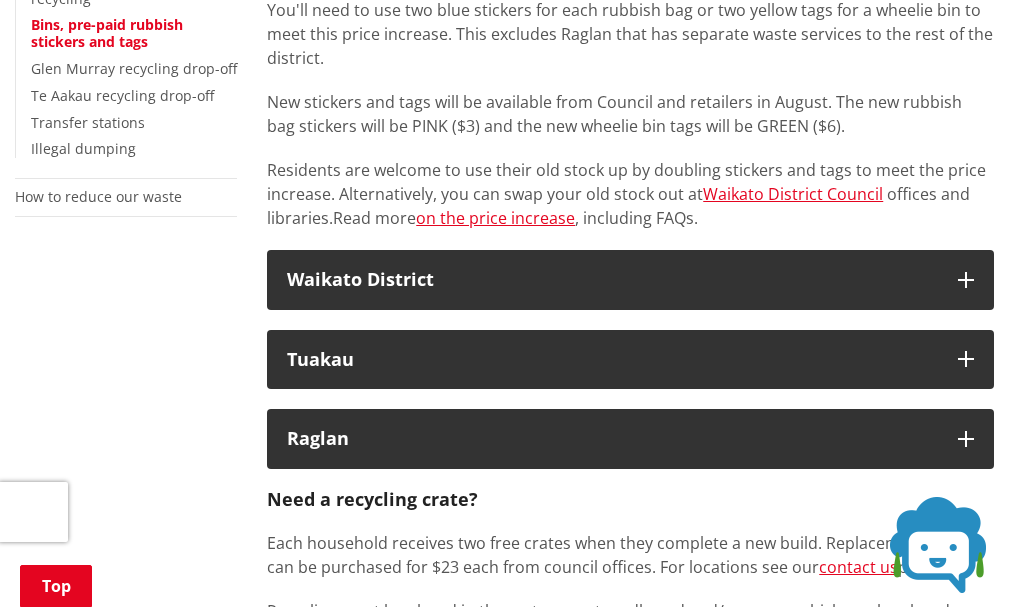 drag, startPoint x: 462, startPoint y: 323, endPoint x: 460, endPoint y: 361, distance: 38.052597 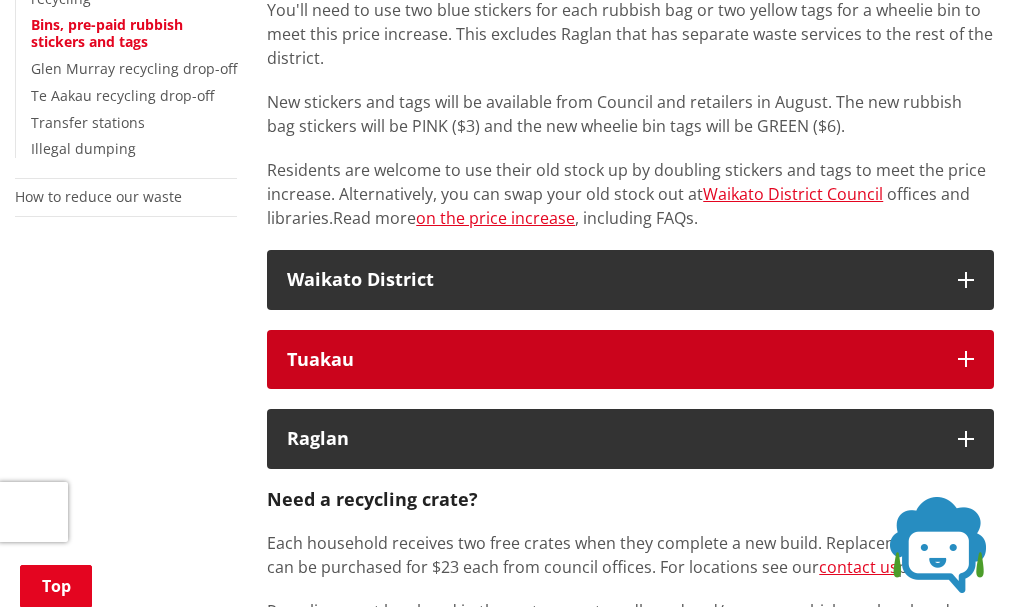 click on "Tuakau" at bounding box center (612, 360) 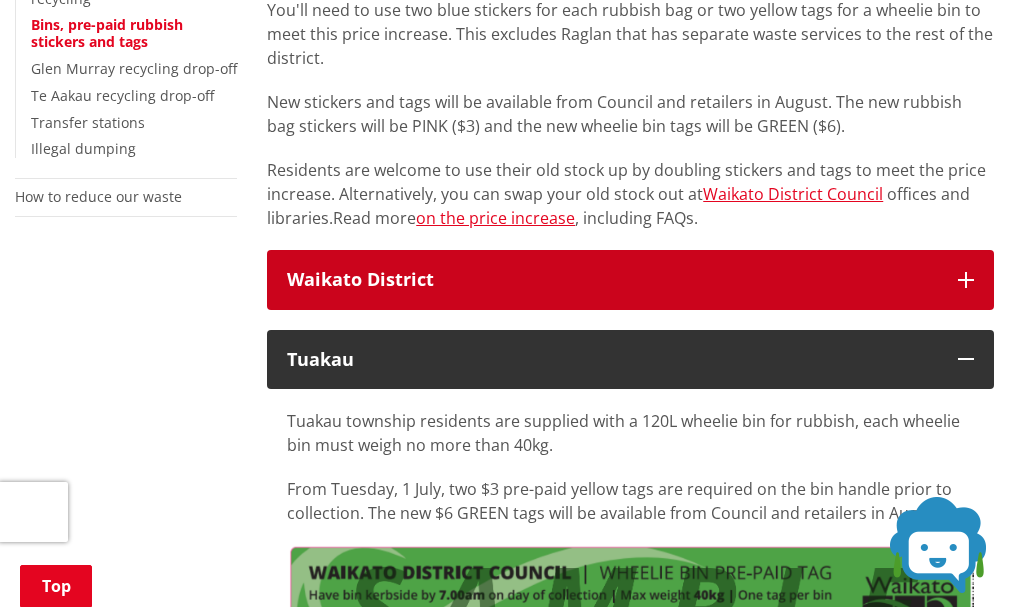 click on "Waikato District" at bounding box center [612, 280] 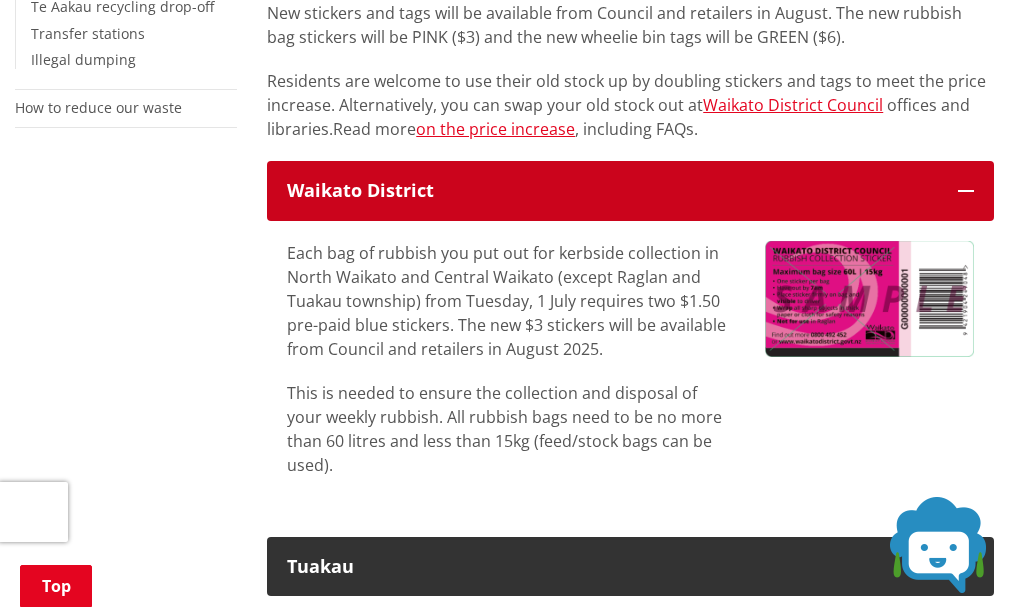 scroll, scrollTop: 667, scrollLeft: 0, axis: vertical 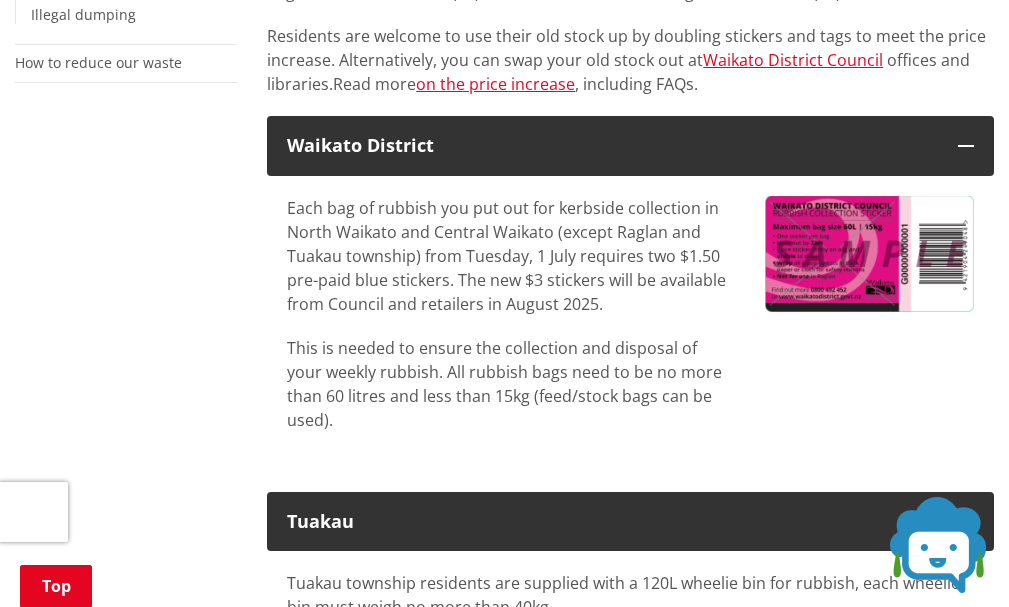 click at bounding box center (869, 254) 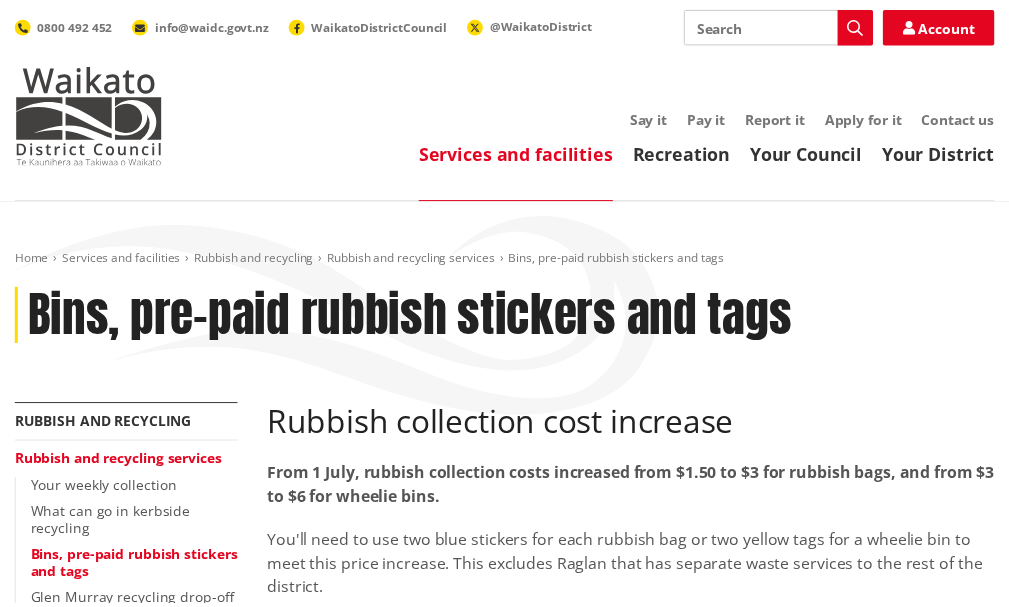 scroll, scrollTop: 0, scrollLeft: 0, axis: both 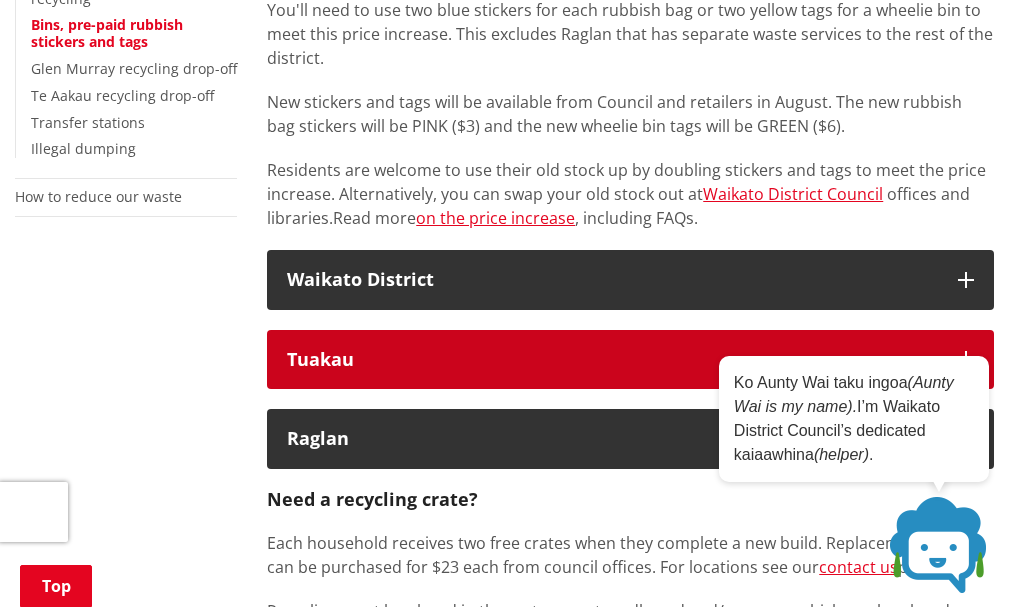 click on "Tuakau" at bounding box center [612, 360] 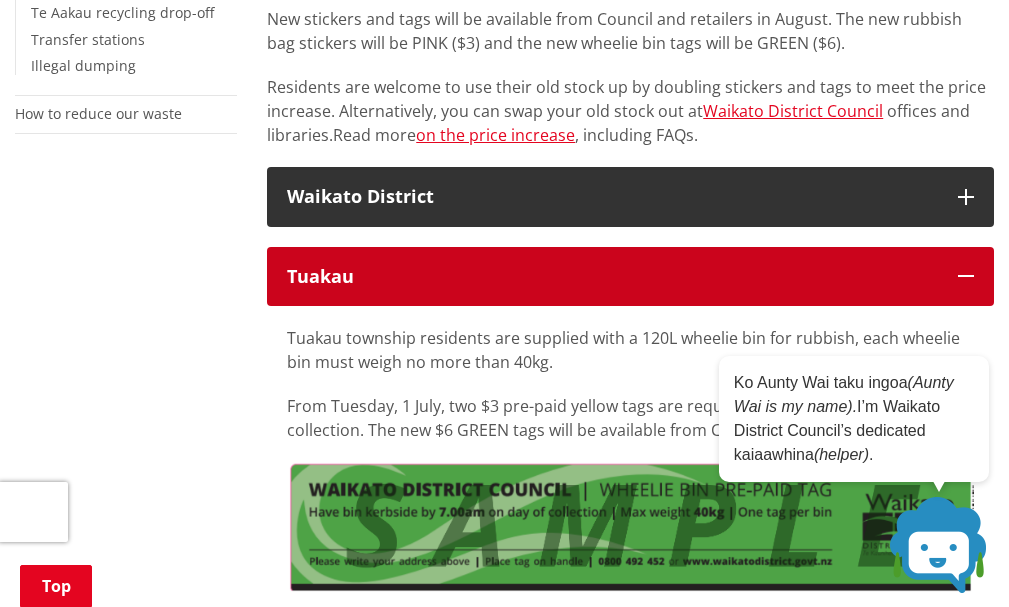 scroll, scrollTop: 933, scrollLeft: 0, axis: vertical 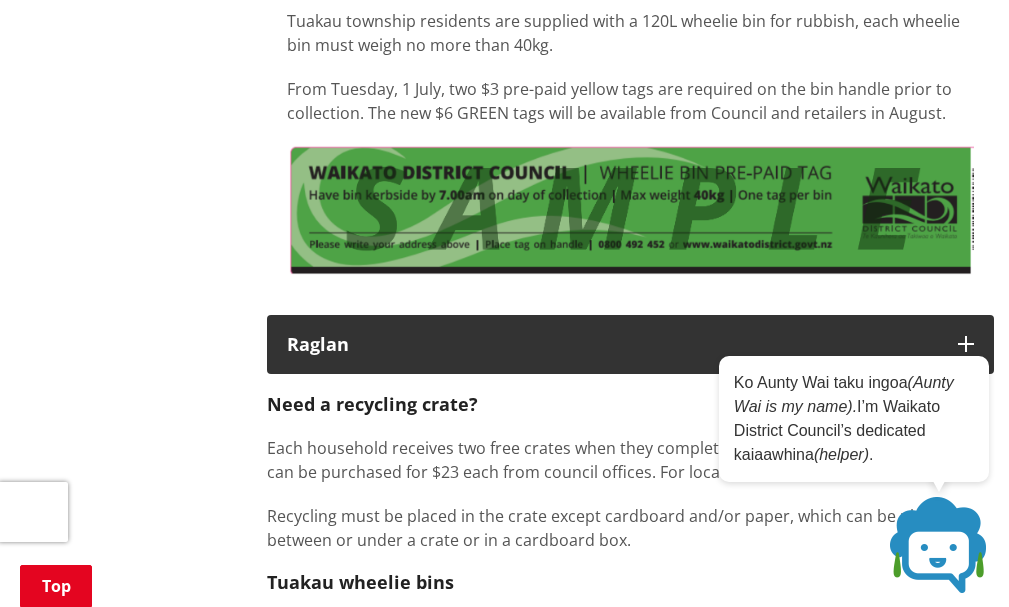 click at bounding box center [630, 209] 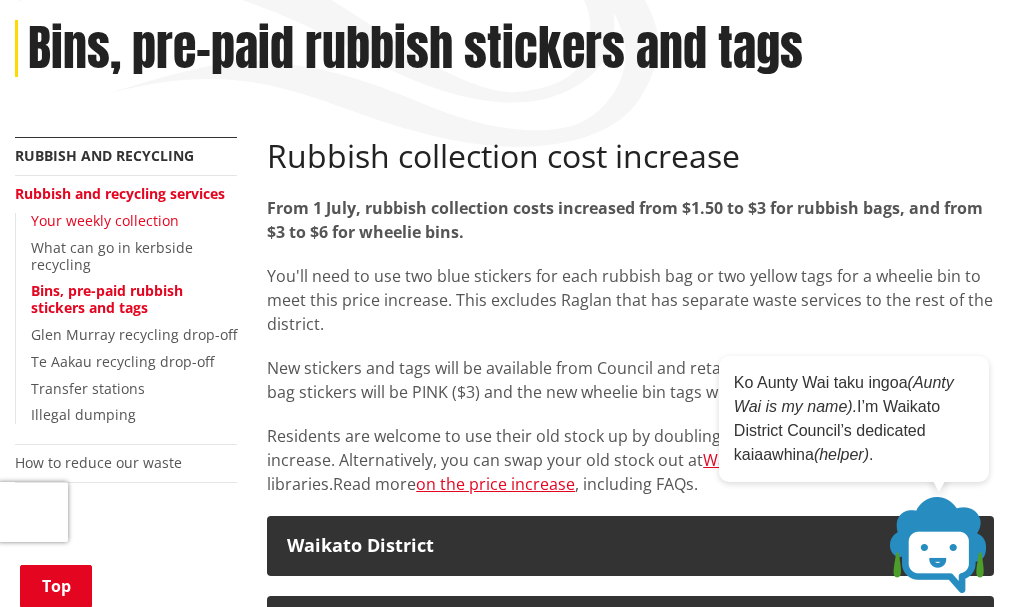 click on "Your weekly collection" at bounding box center (105, 220) 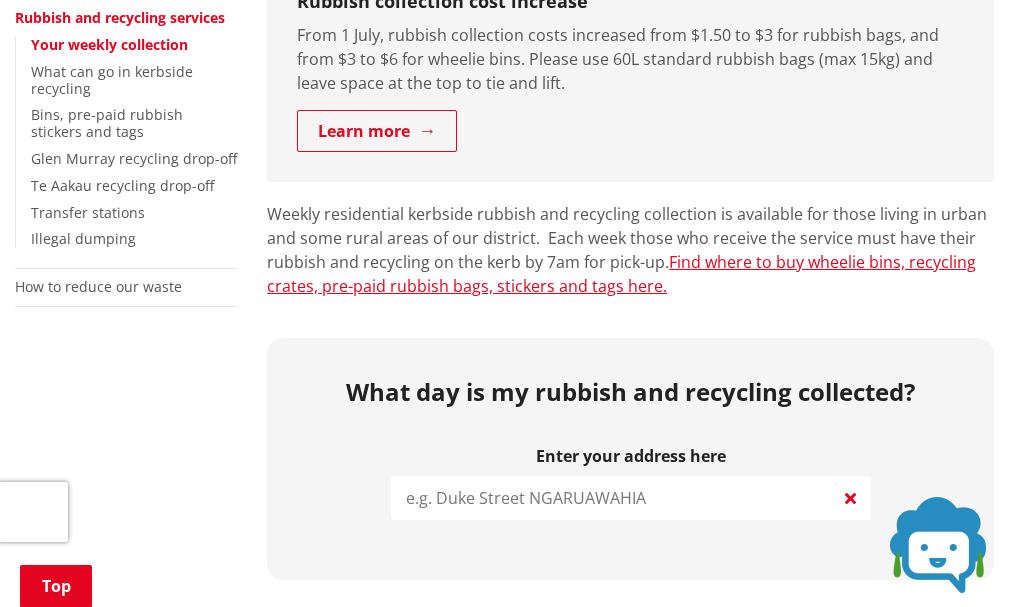 scroll, scrollTop: 667, scrollLeft: 0, axis: vertical 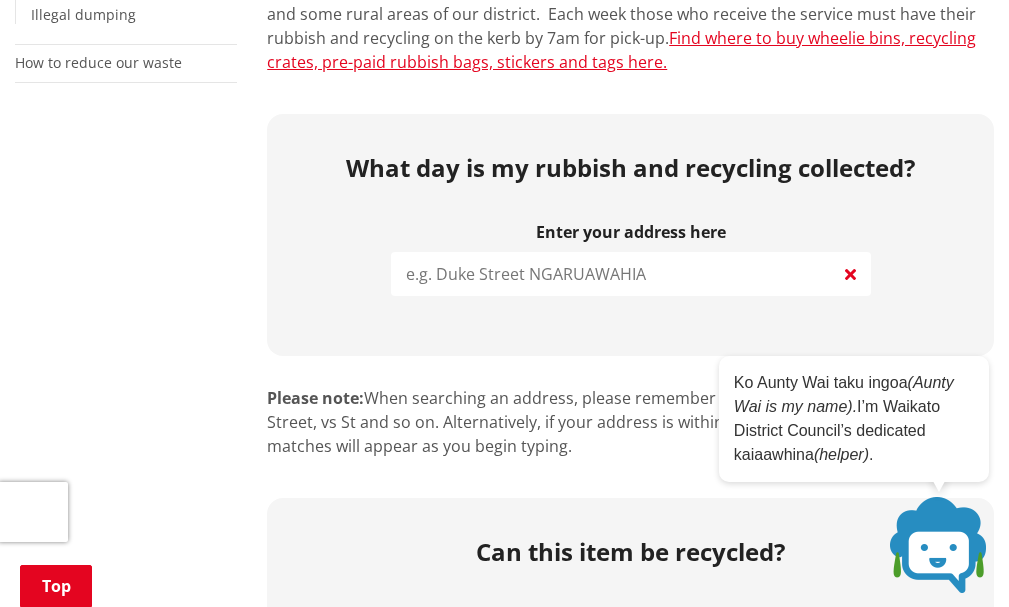 click at bounding box center (631, 274) 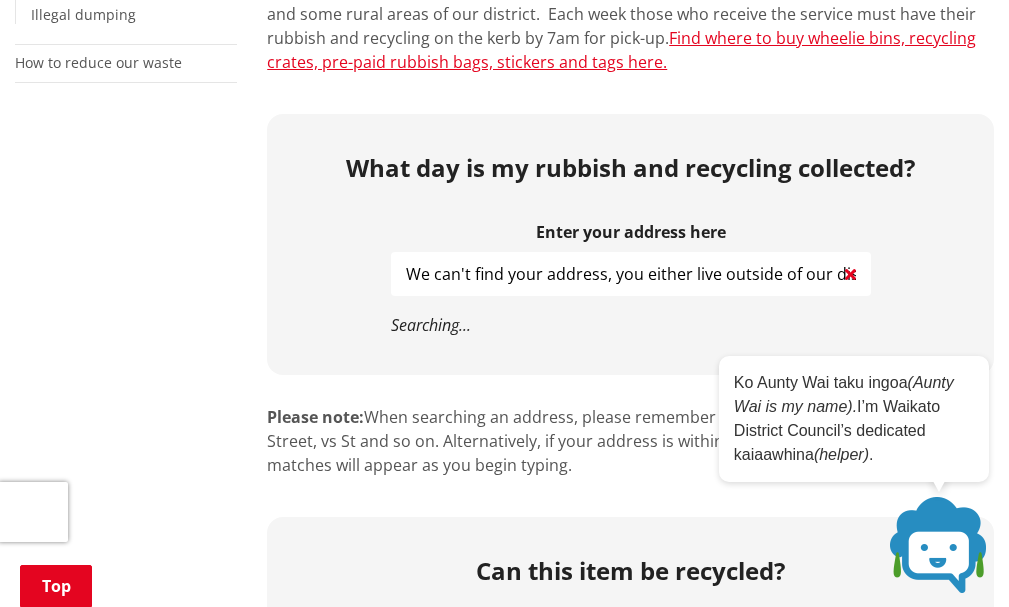 type on "D" 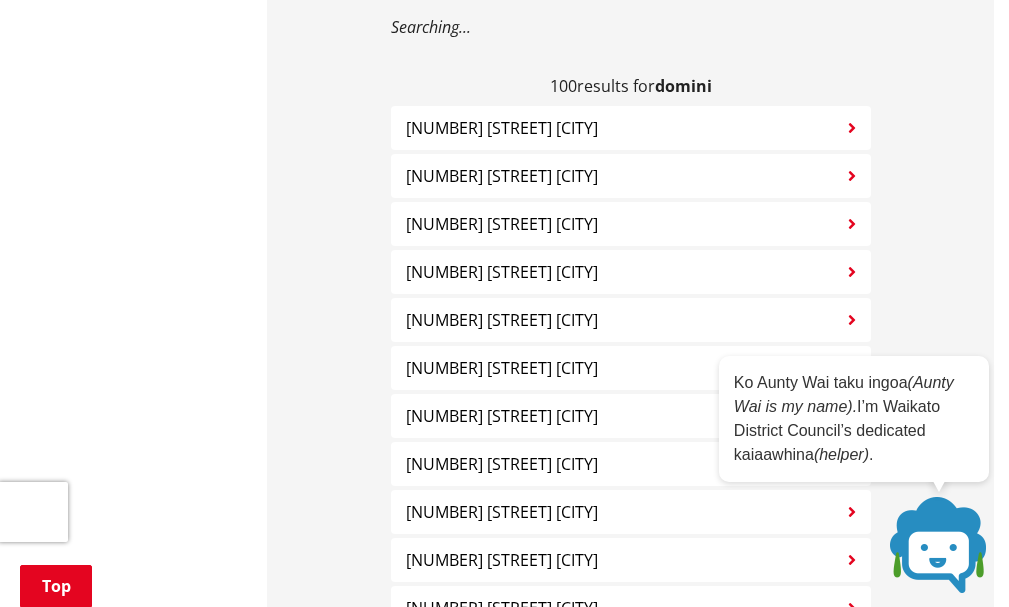 scroll, scrollTop: 930, scrollLeft: 0, axis: vertical 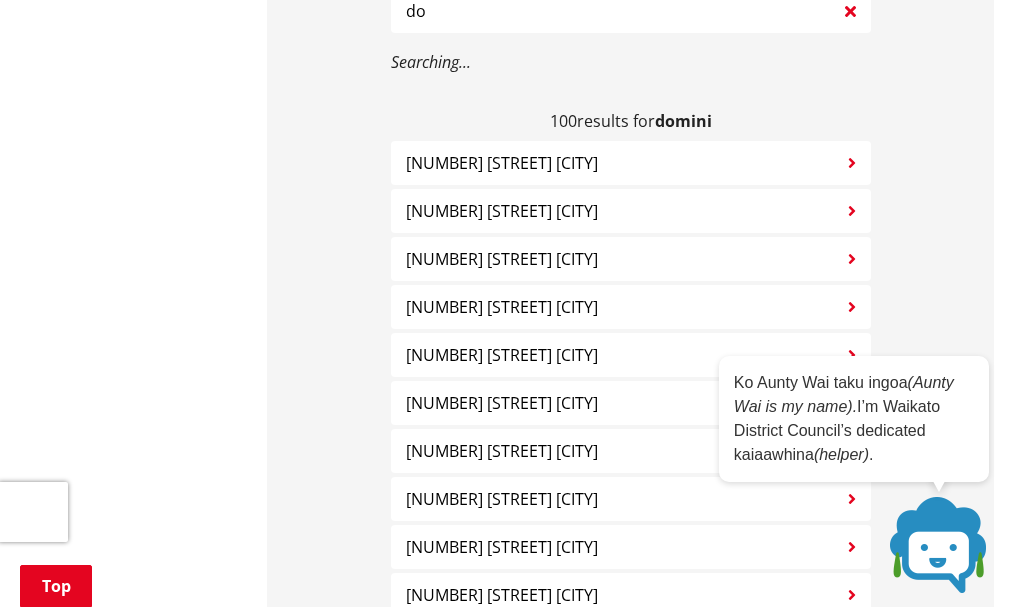type on "d" 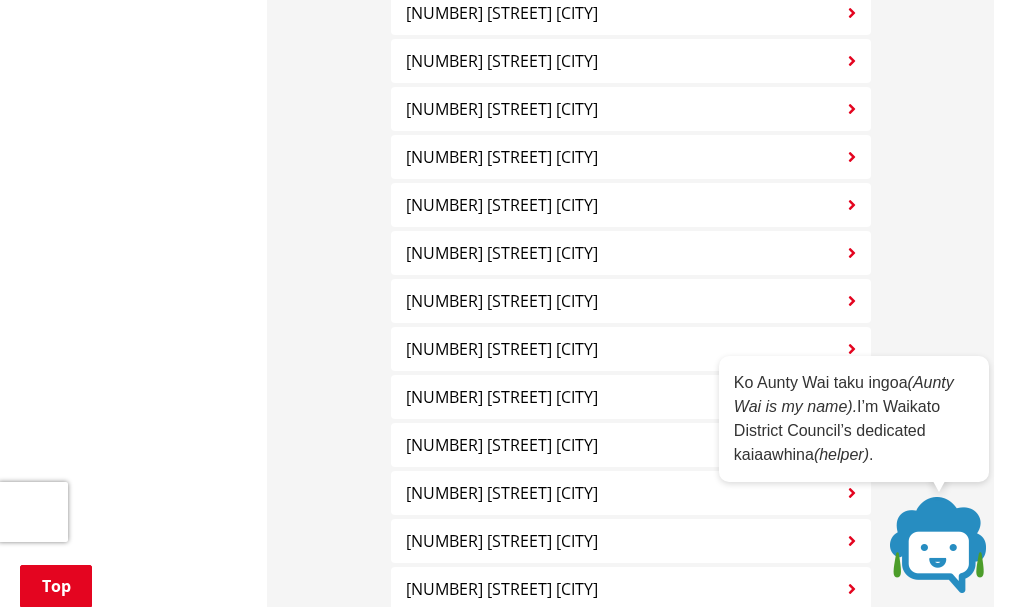 scroll, scrollTop: 1330, scrollLeft: 0, axis: vertical 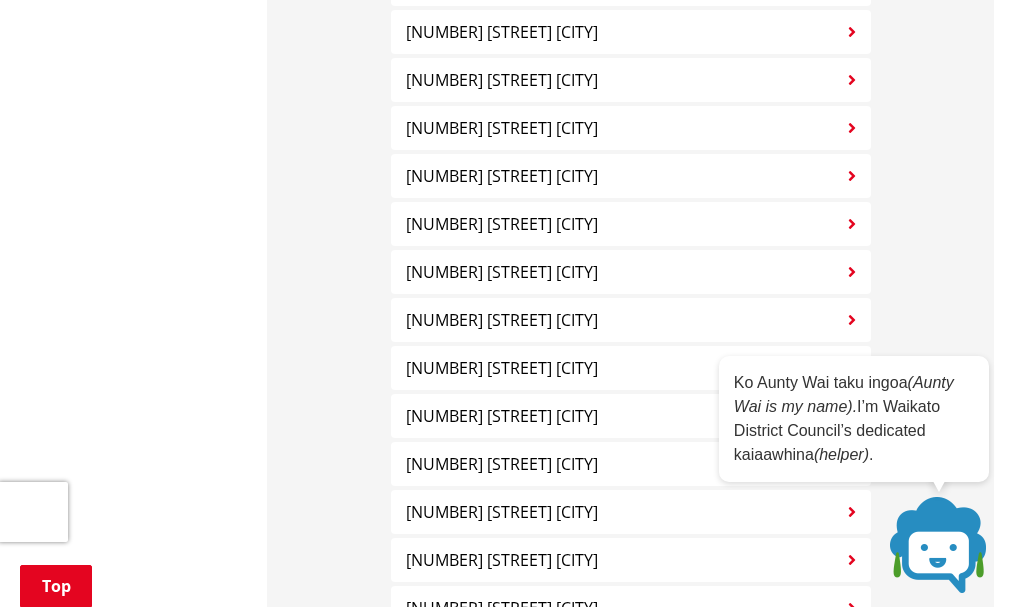 type on "harrisville" 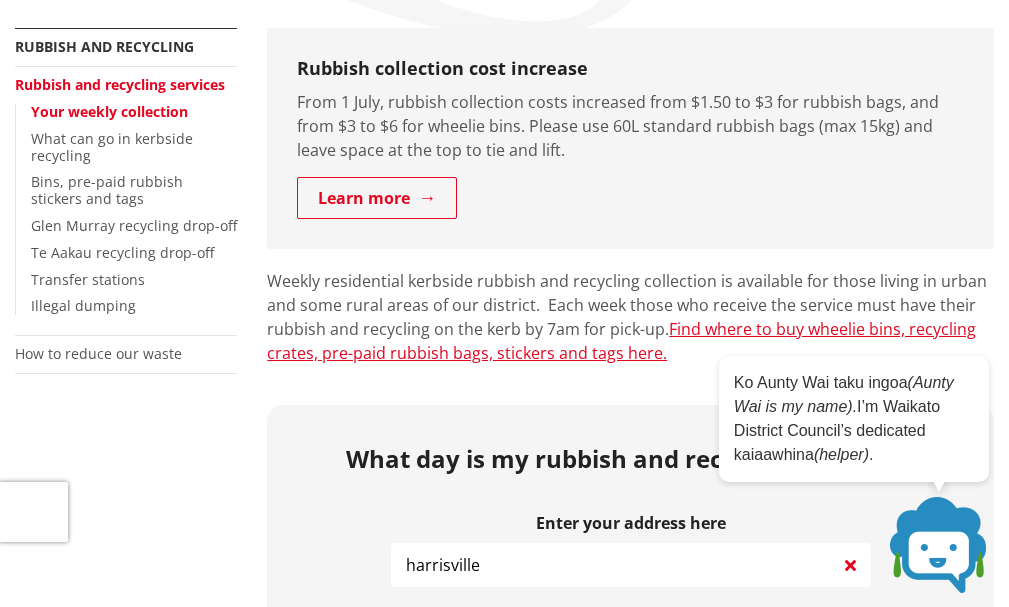 scroll, scrollTop: 530, scrollLeft: 0, axis: vertical 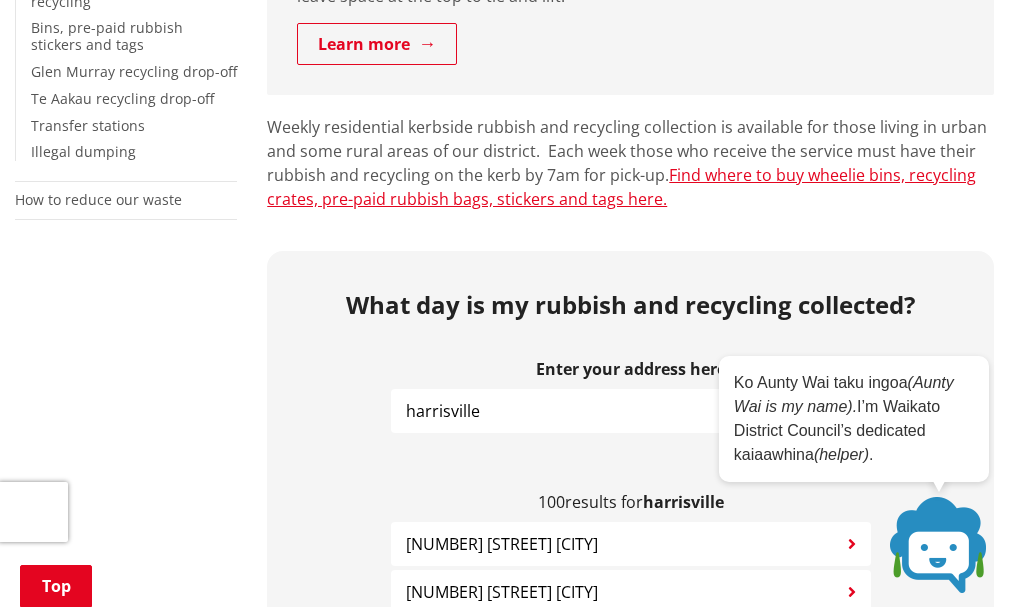 drag, startPoint x: 496, startPoint y: 395, endPoint x: 380, endPoint y: 397, distance: 116.01724 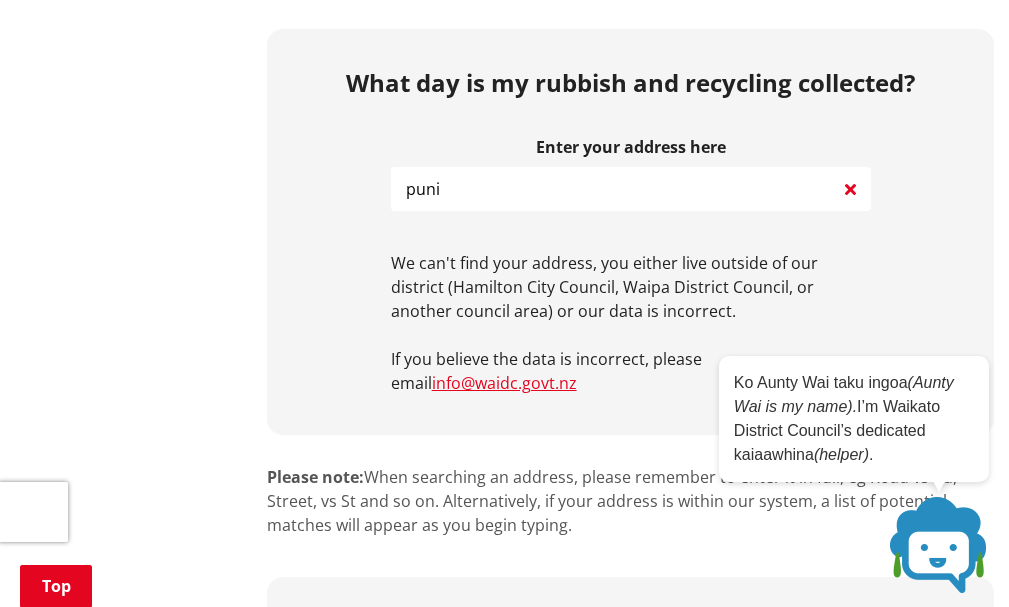 scroll, scrollTop: 797, scrollLeft: 0, axis: vertical 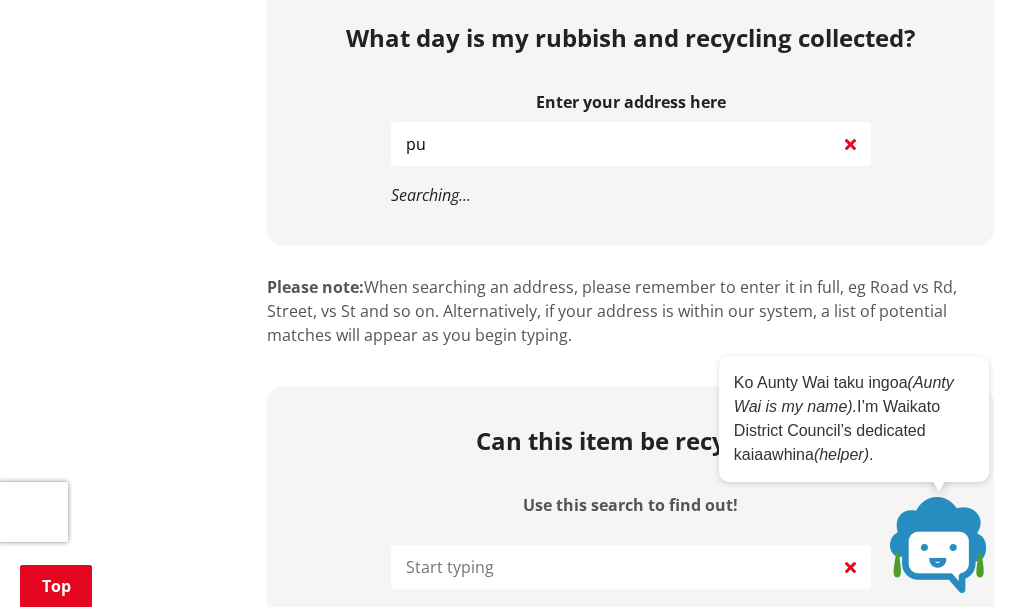 type on "p" 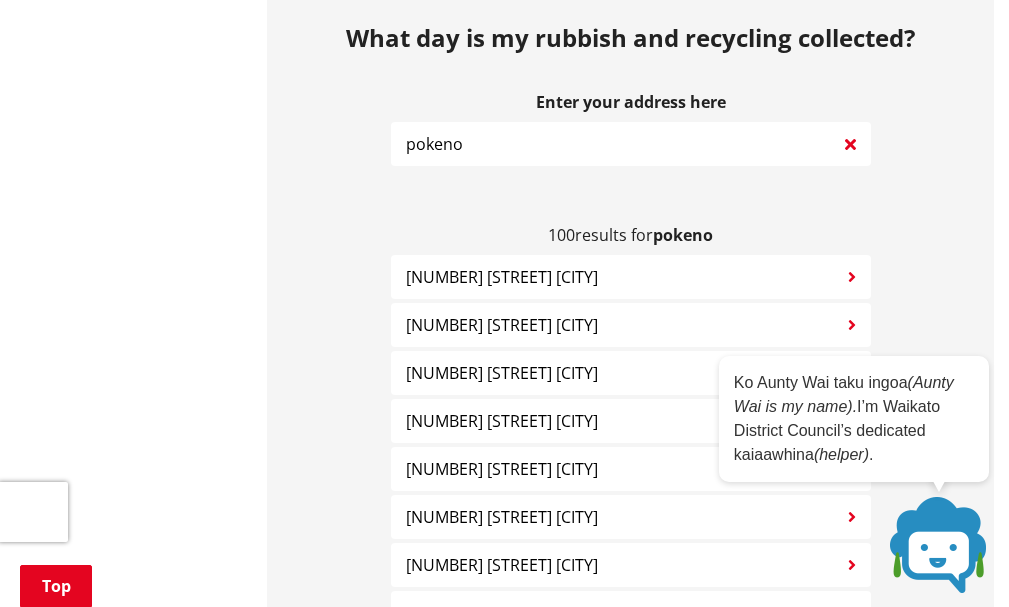 type on "pokeno" 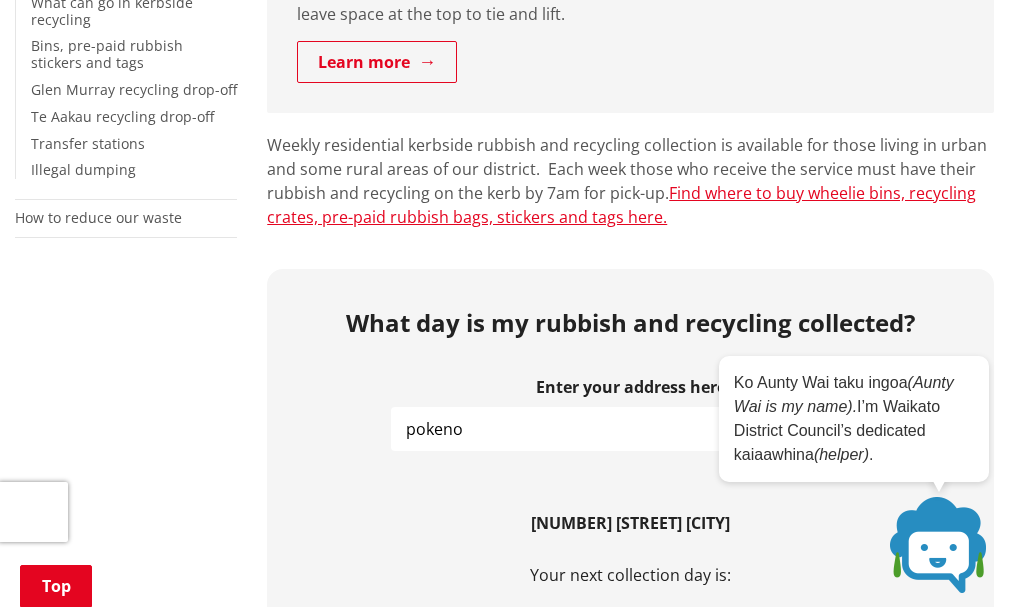 scroll, scrollTop: 667, scrollLeft: 0, axis: vertical 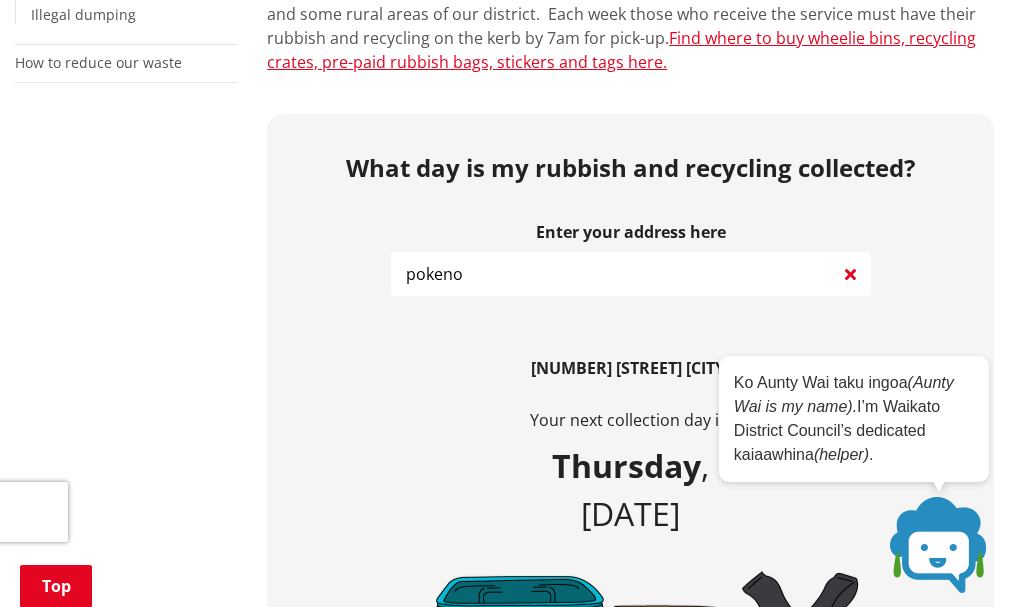 drag, startPoint x: 531, startPoint y: 267, endPoint x: 319, endPoint y: 253, distance: 212.46176 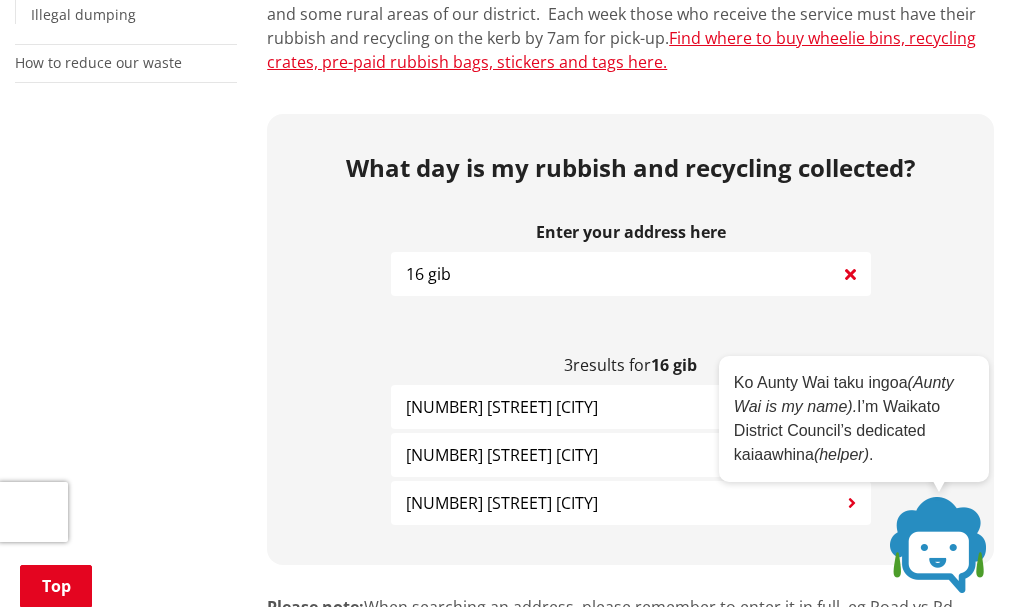 type on "16 gib" 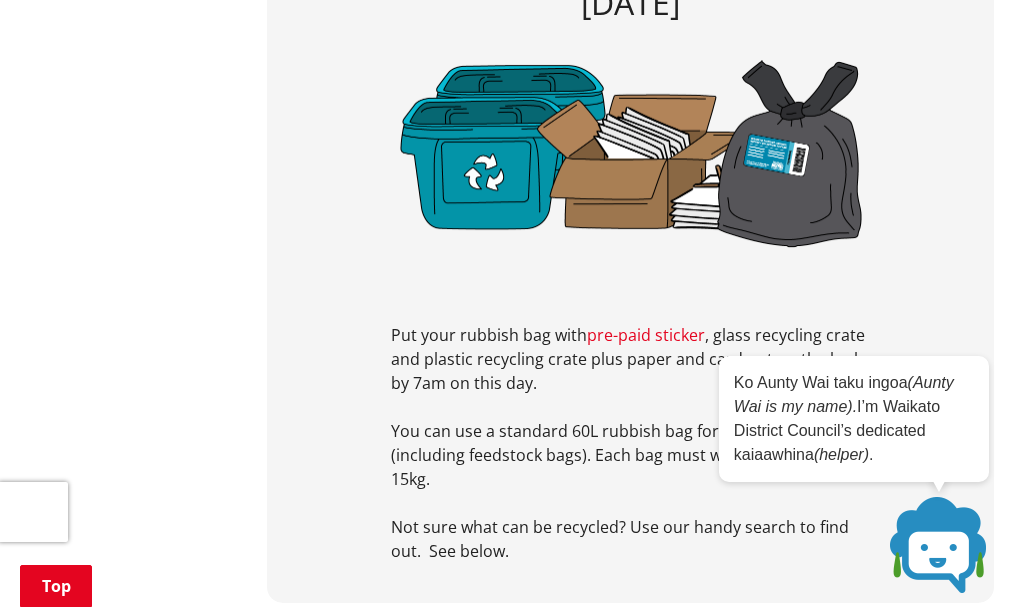 scroll, scrollTop: 1333, scrollLeft: 0, axis: vertical 